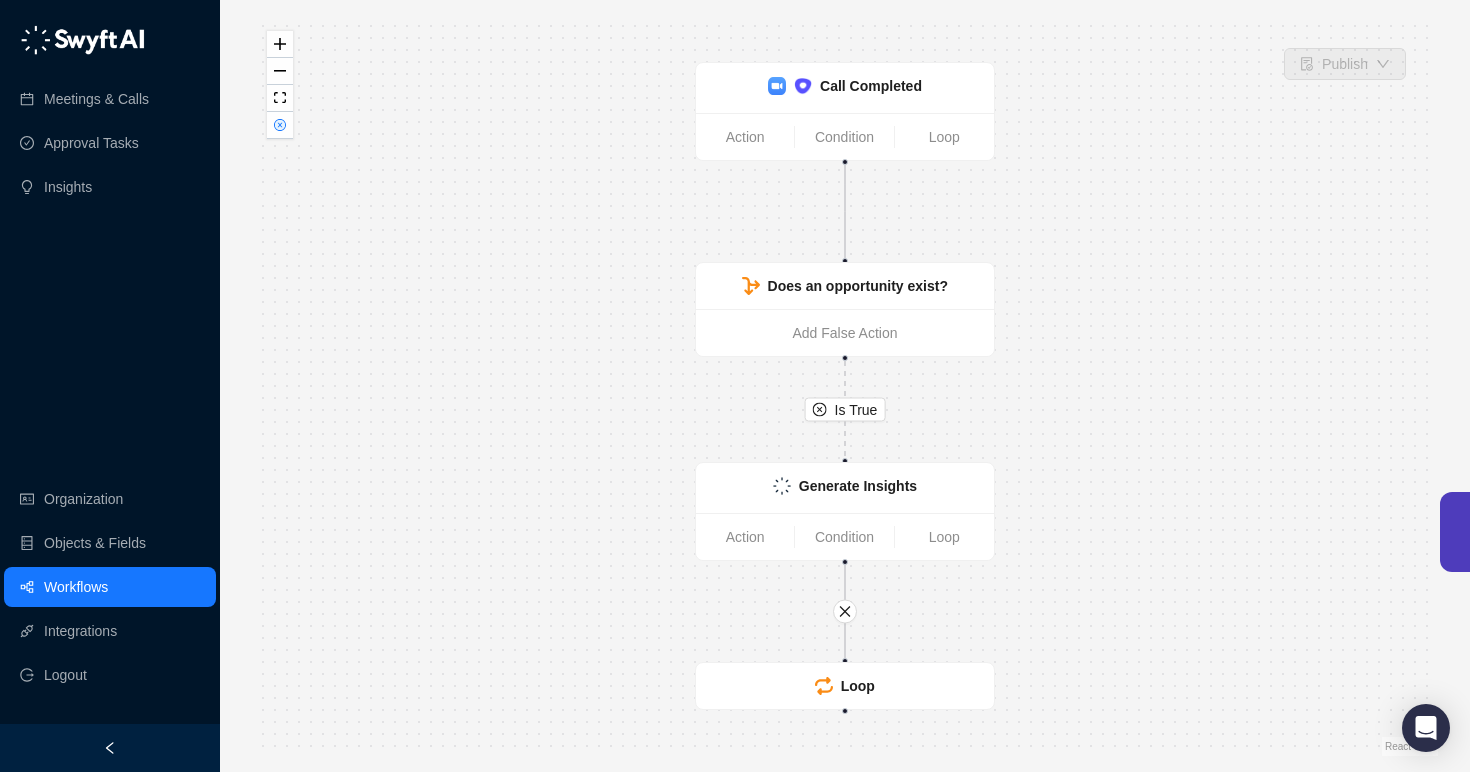 scroll, scrollTop: 0, scrollLeft: 0, axis: both 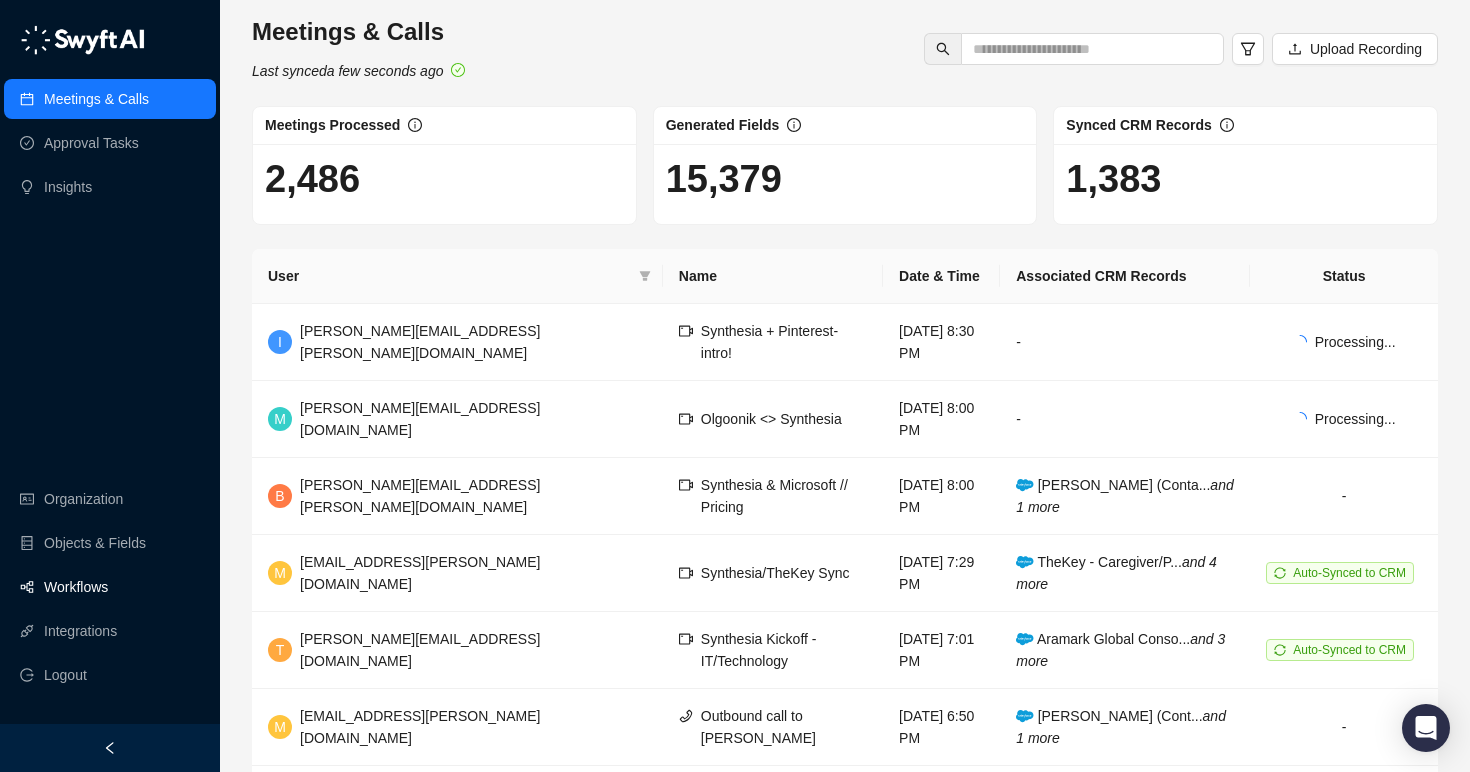 click on "Workflows" at bounding box center (76, 587) 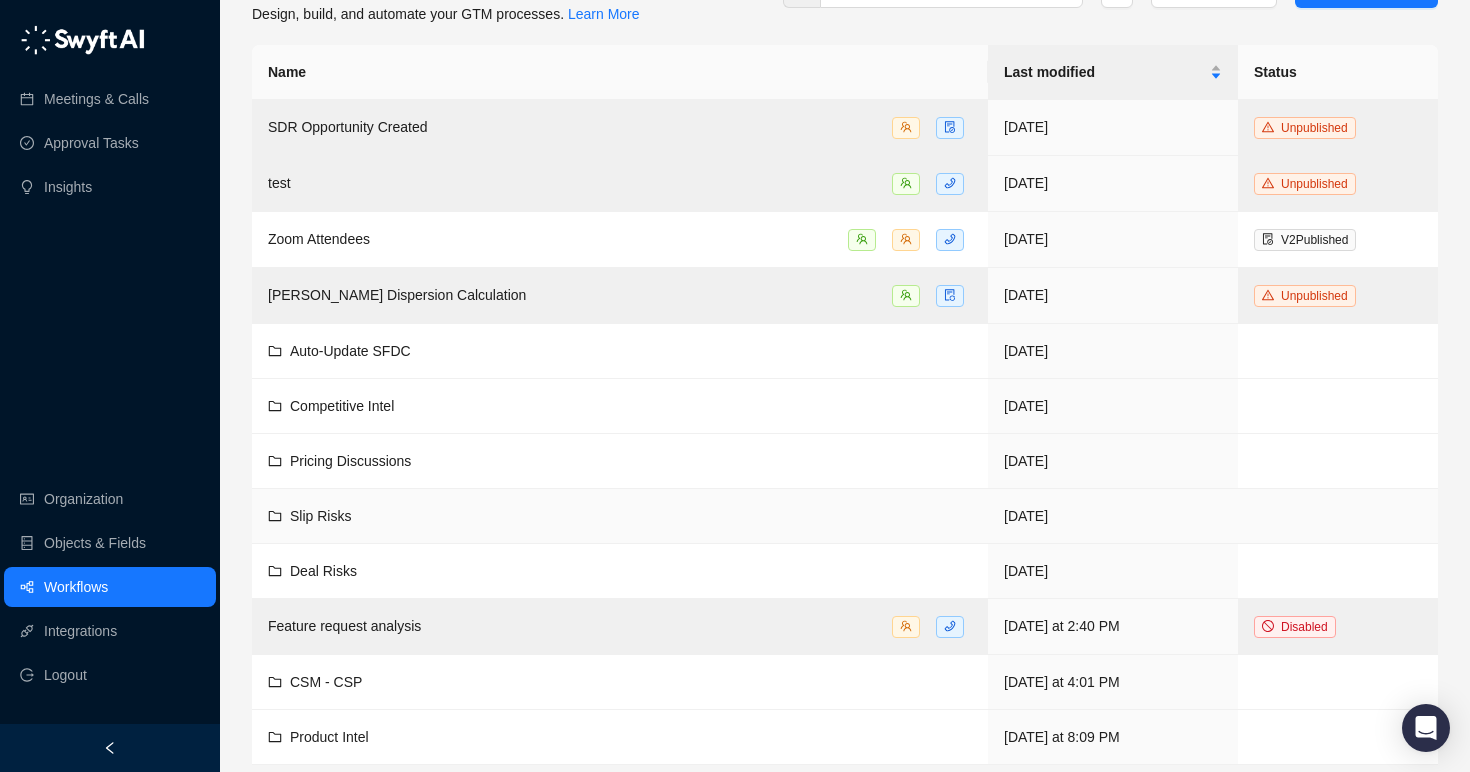 scroll, scrollTop: 79, scrollLeft: 0, axis: vertical 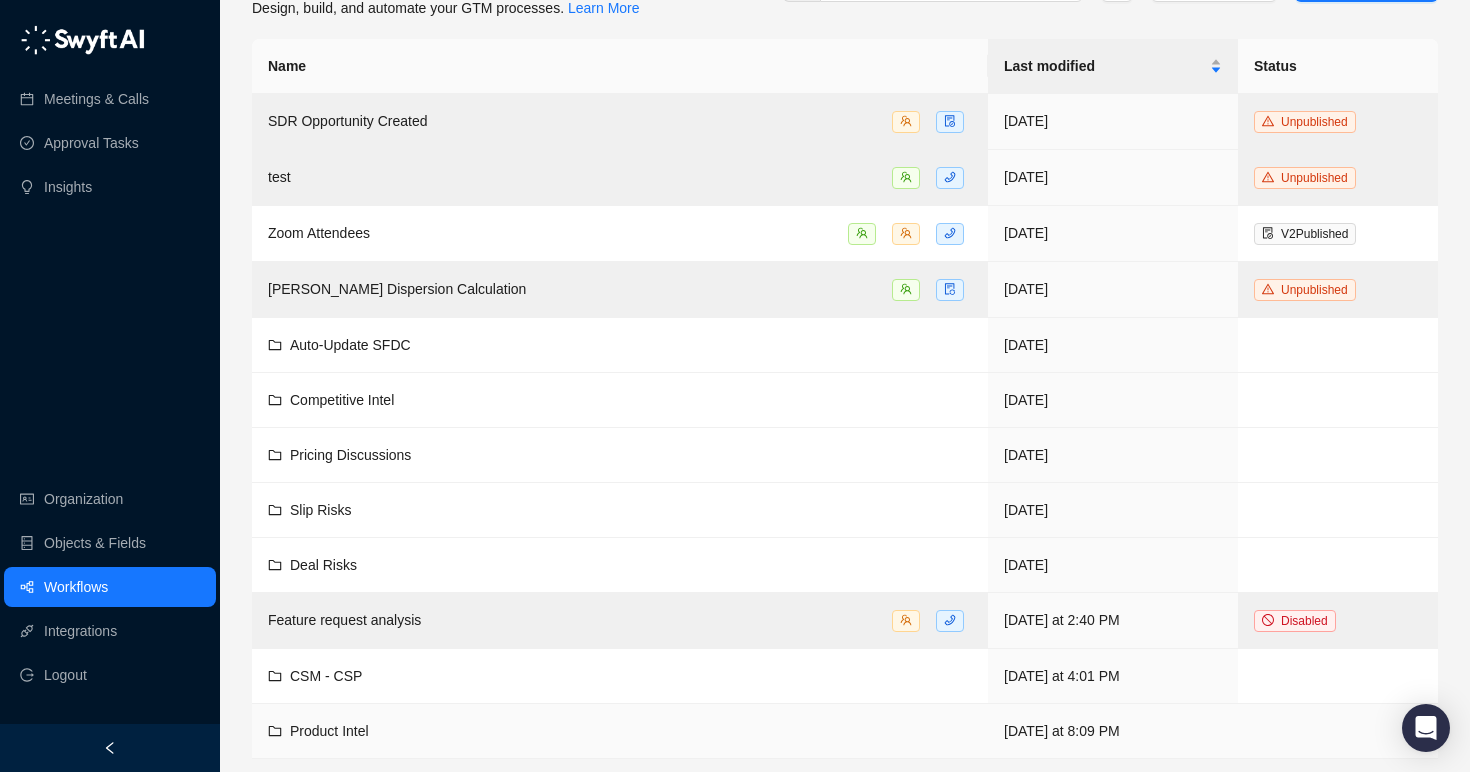 click on "Product Intel" at bounding box center [329, 731] 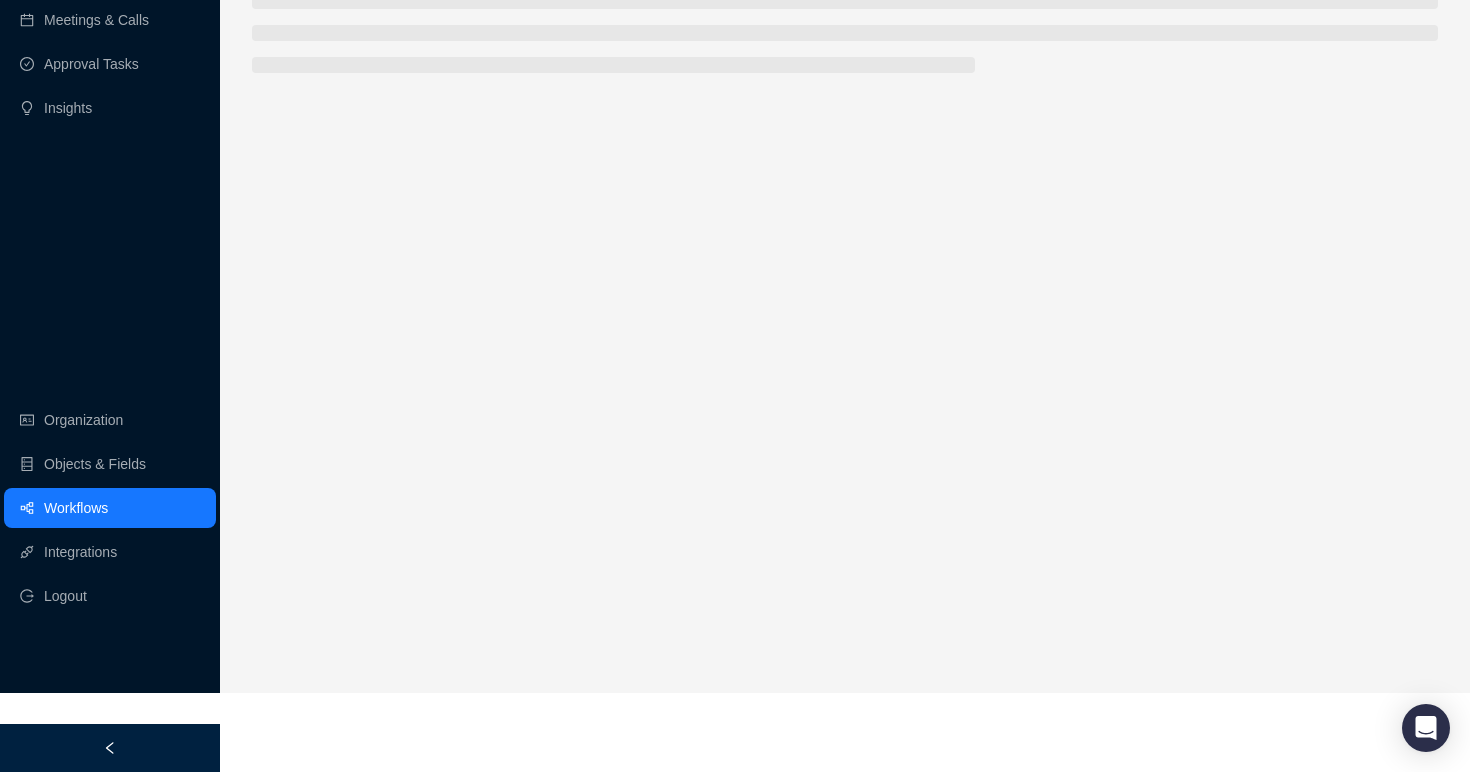 scroll, scrollTop: 0, scrollLeft: 0, axis: both 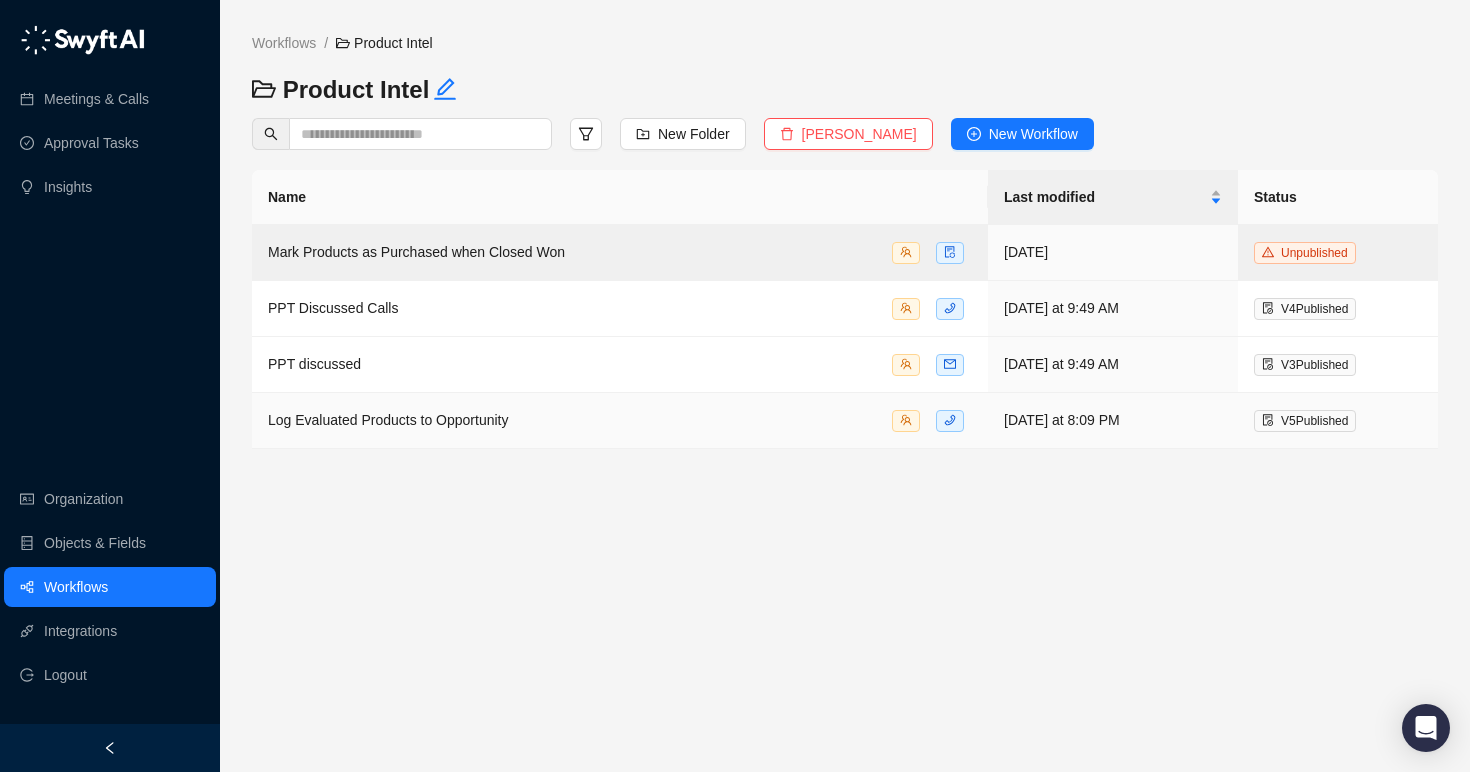 click on "Log Evaluated Products to Opportunity" at bounding box center [388, 420] 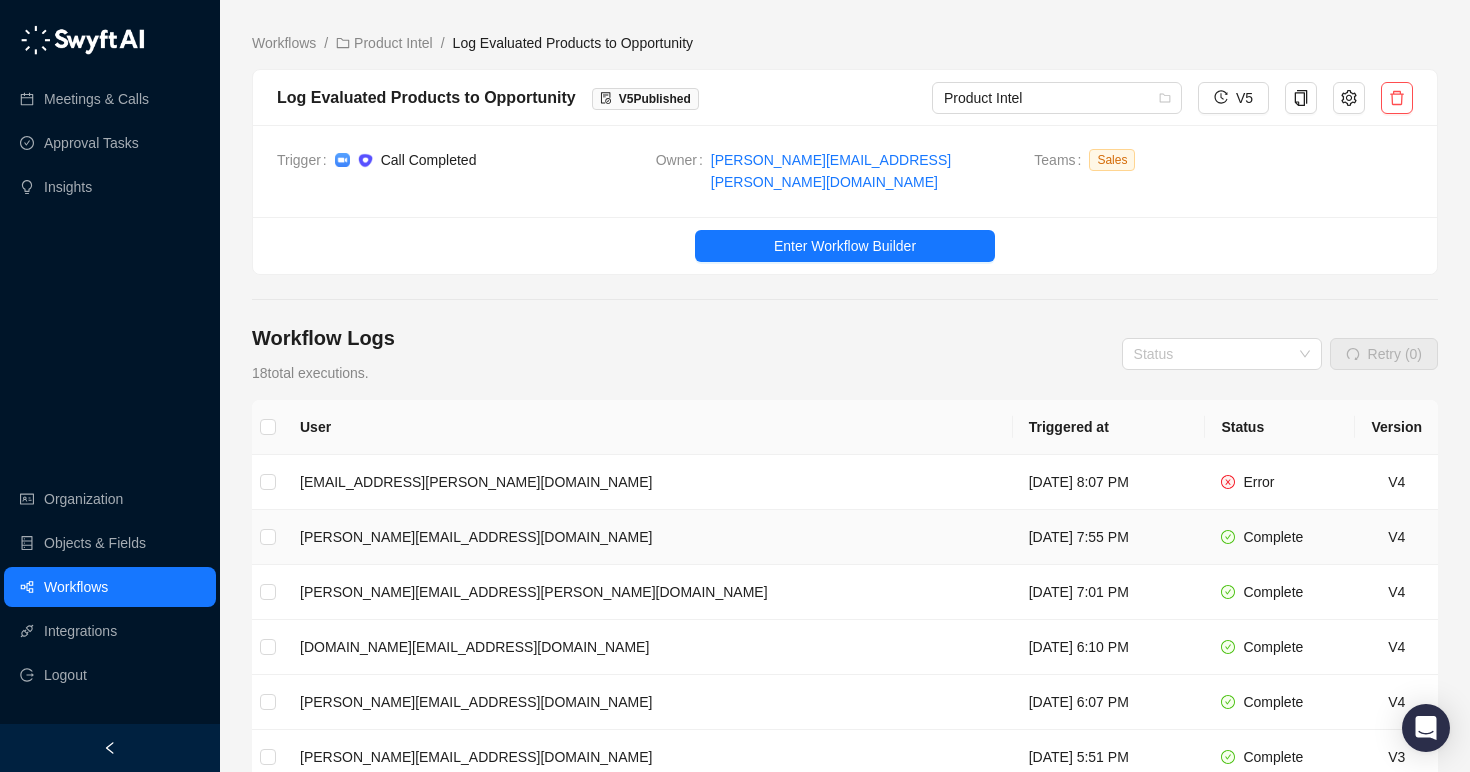 click on "tyler.pickler@synthesia.io" at bounding box center [648, 537] 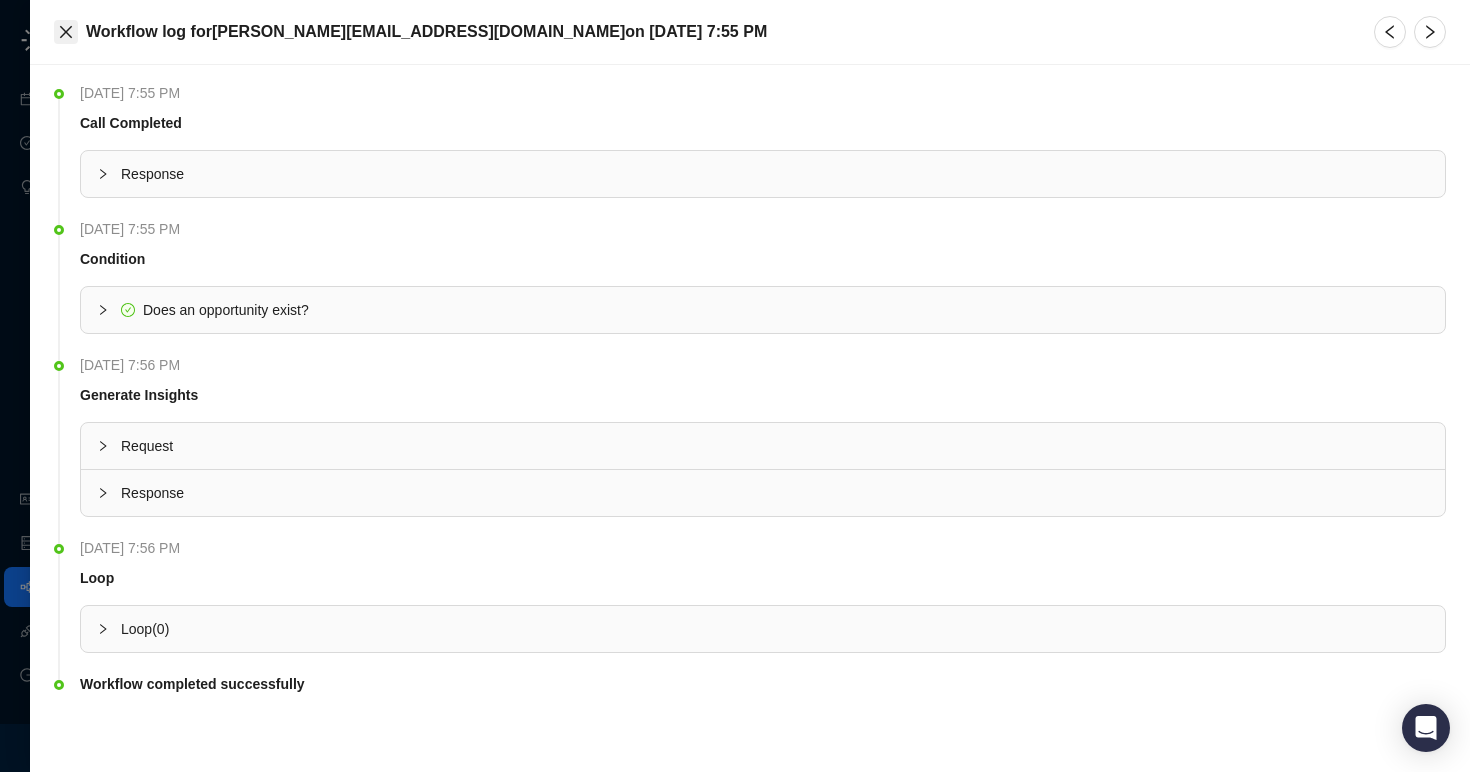 click 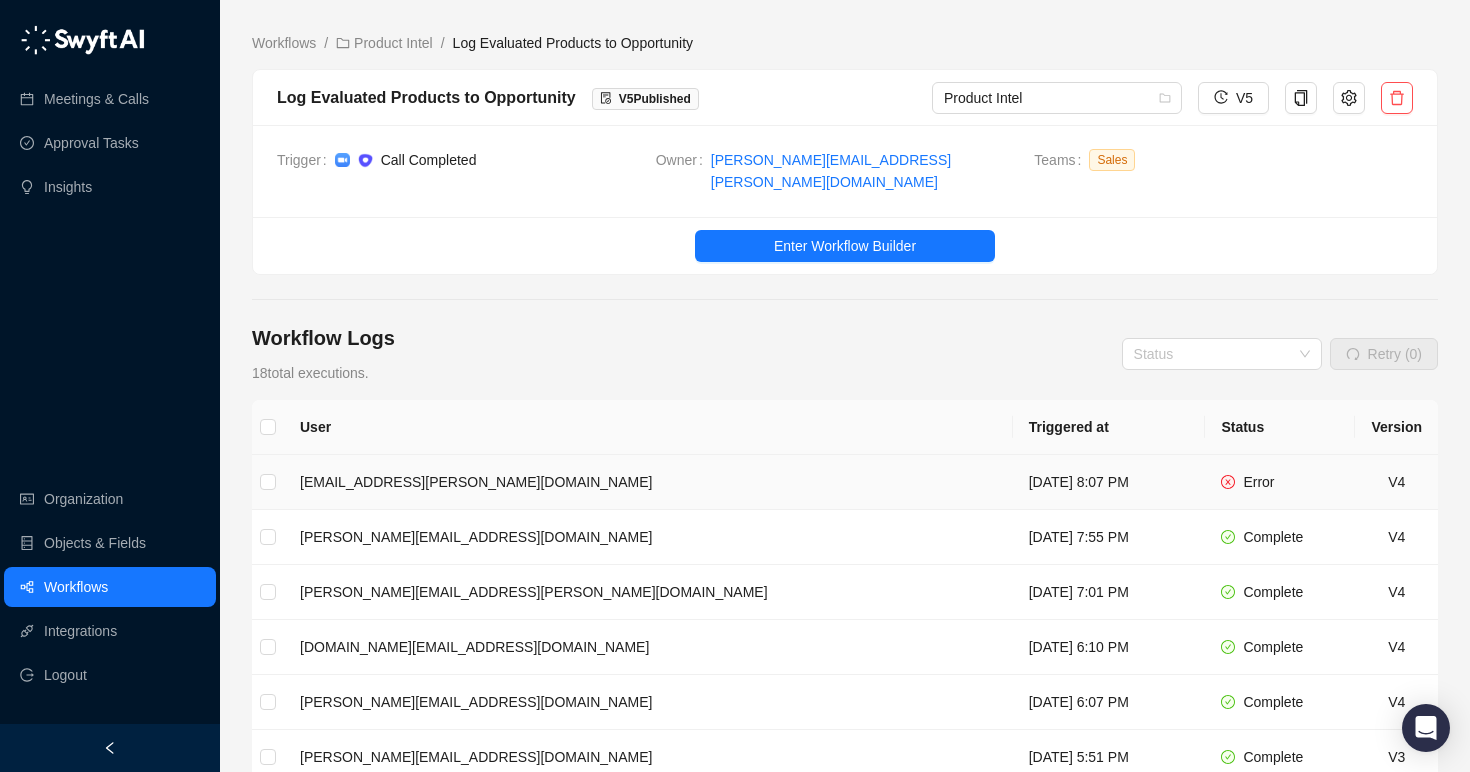 click on "matt.cotter@synthesia.io" at bounding box center [648, 482] 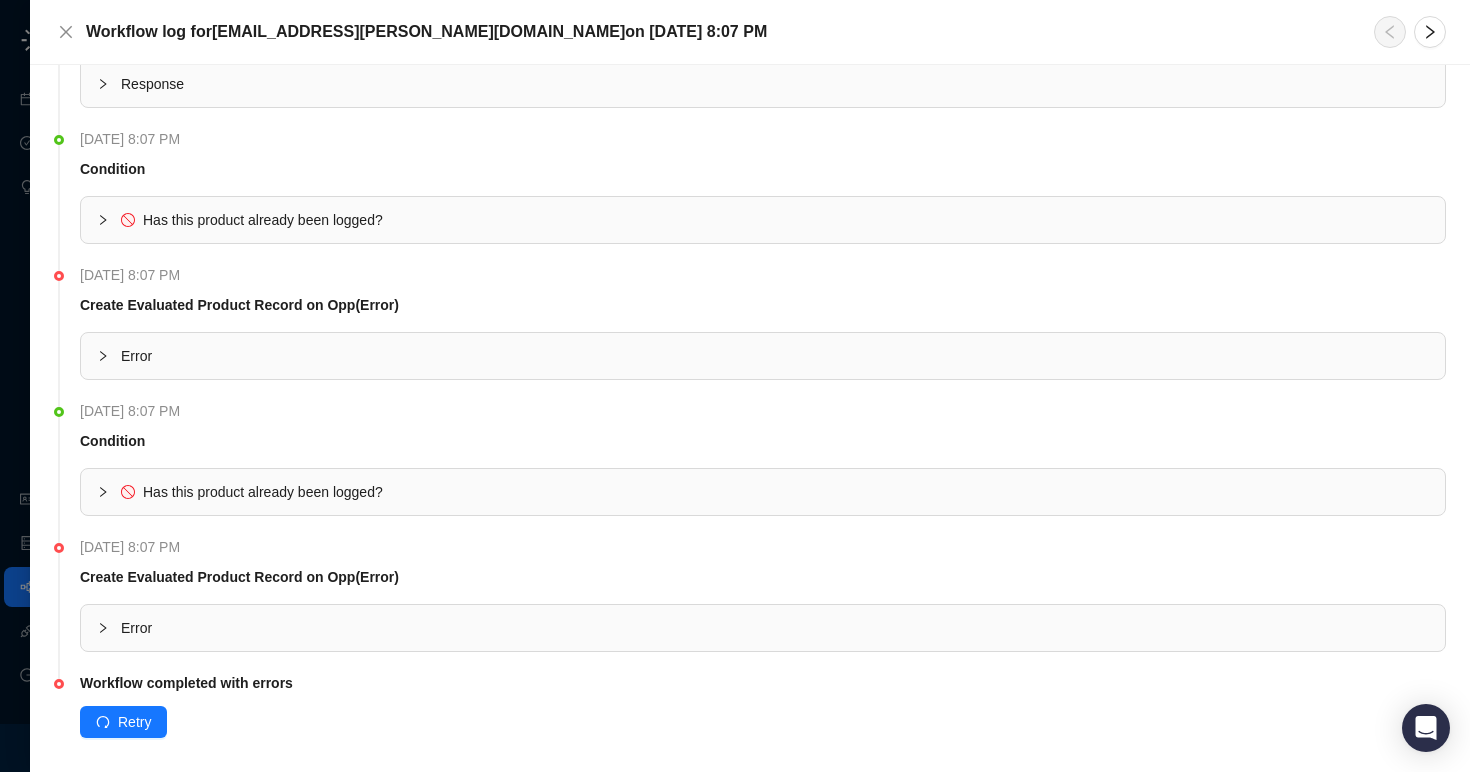 scroll, scrollTop: 1838, scrollLeft: 0, axis: vertical 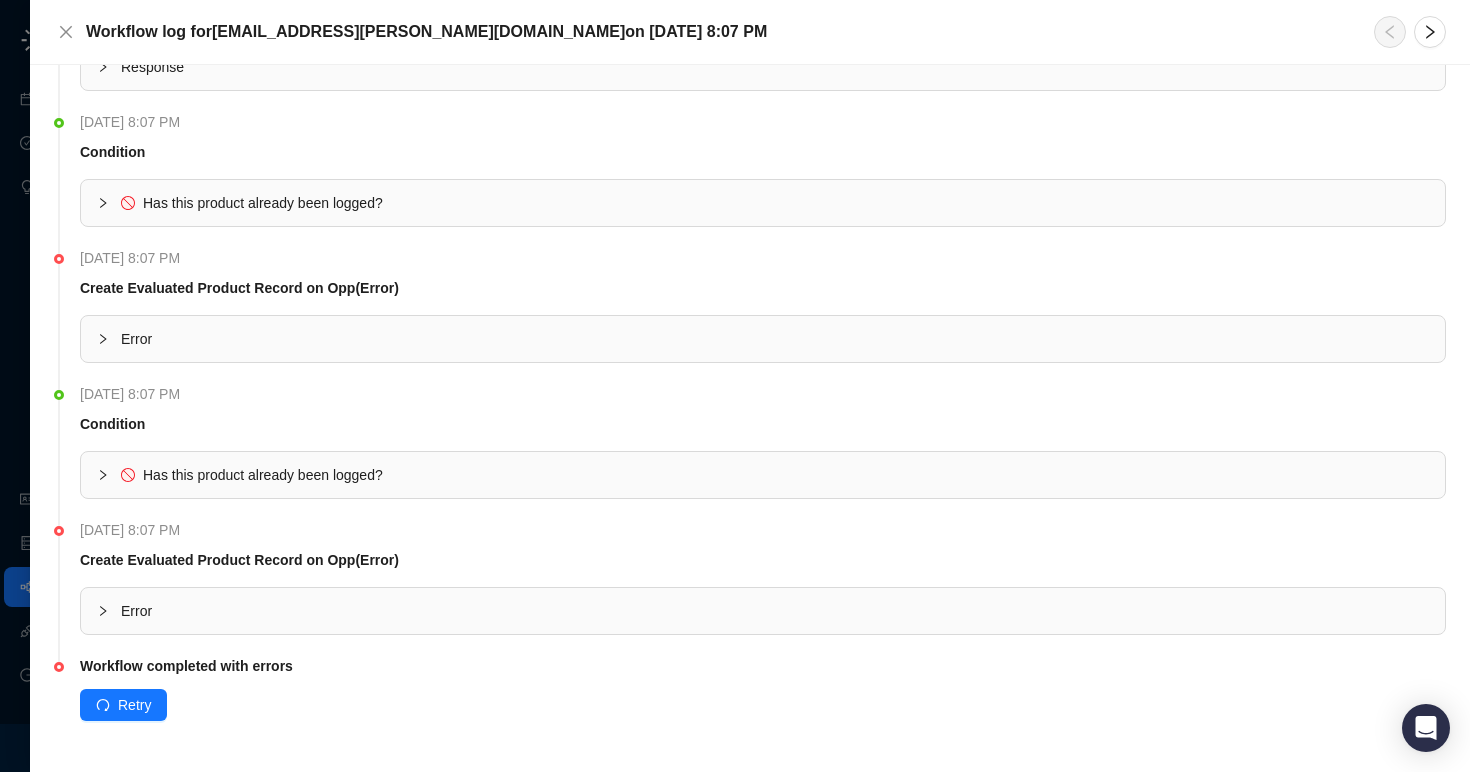 click at bounding box center (109, 611) 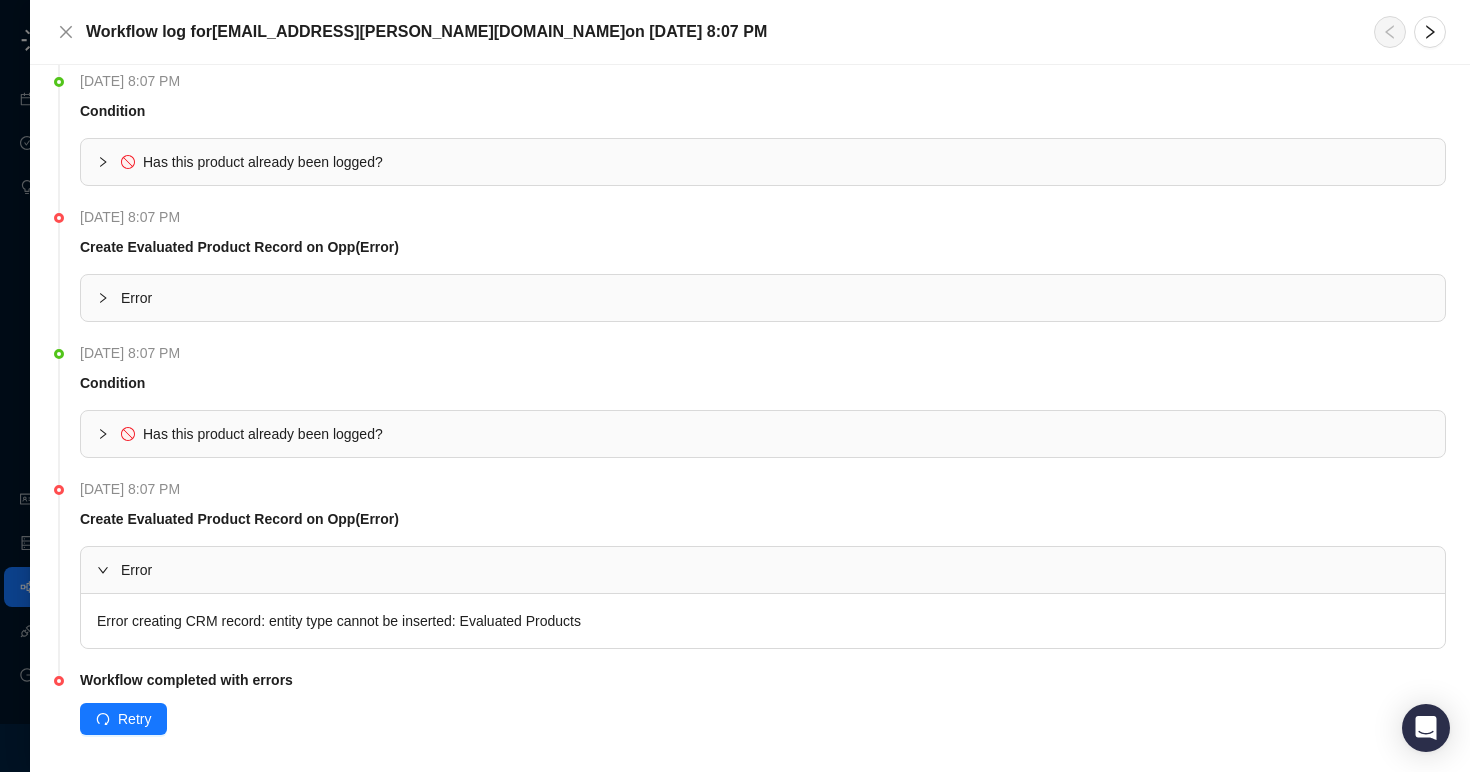 scroll, scrollTop: 1876, scrollLeft: 0, axis: vertical 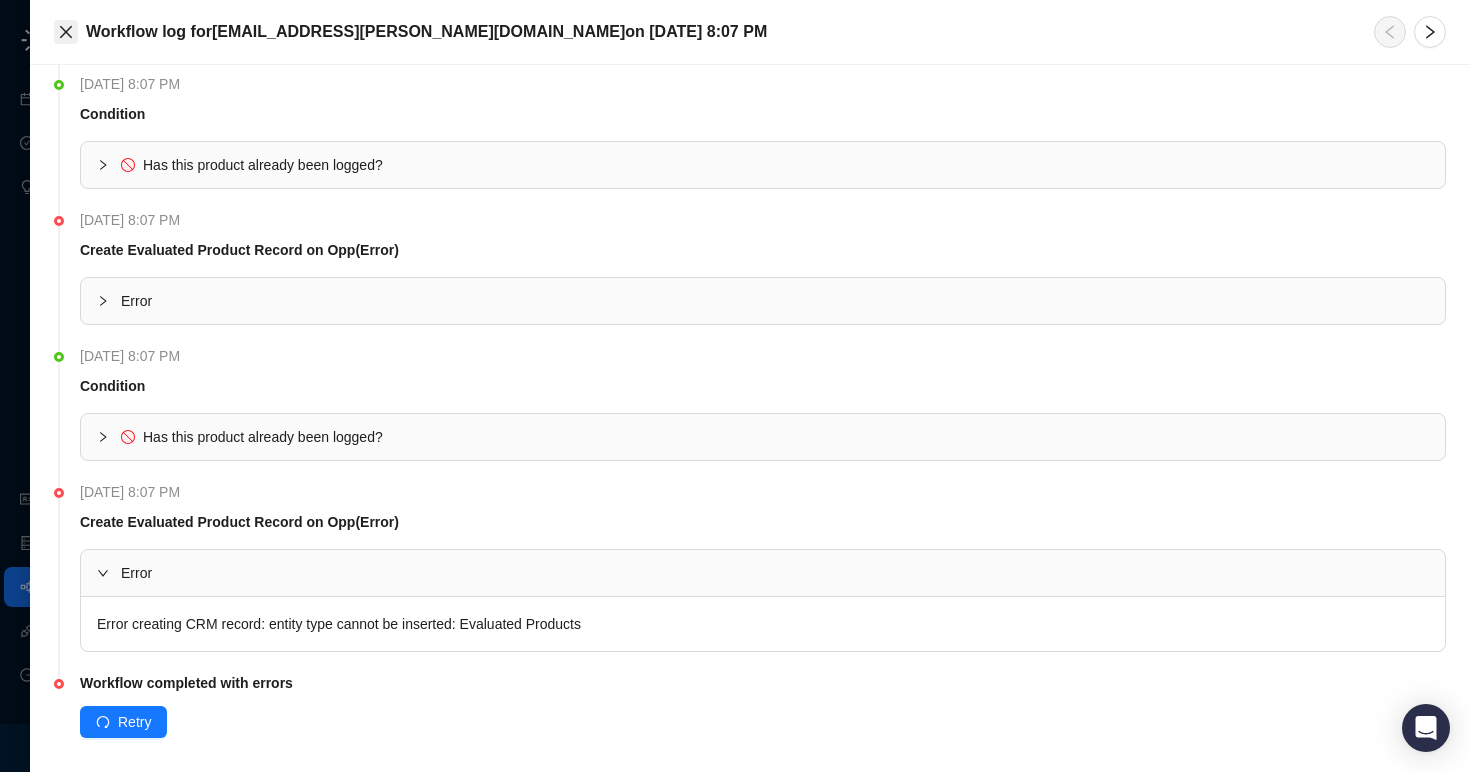 click at bounding box center (66, 32) 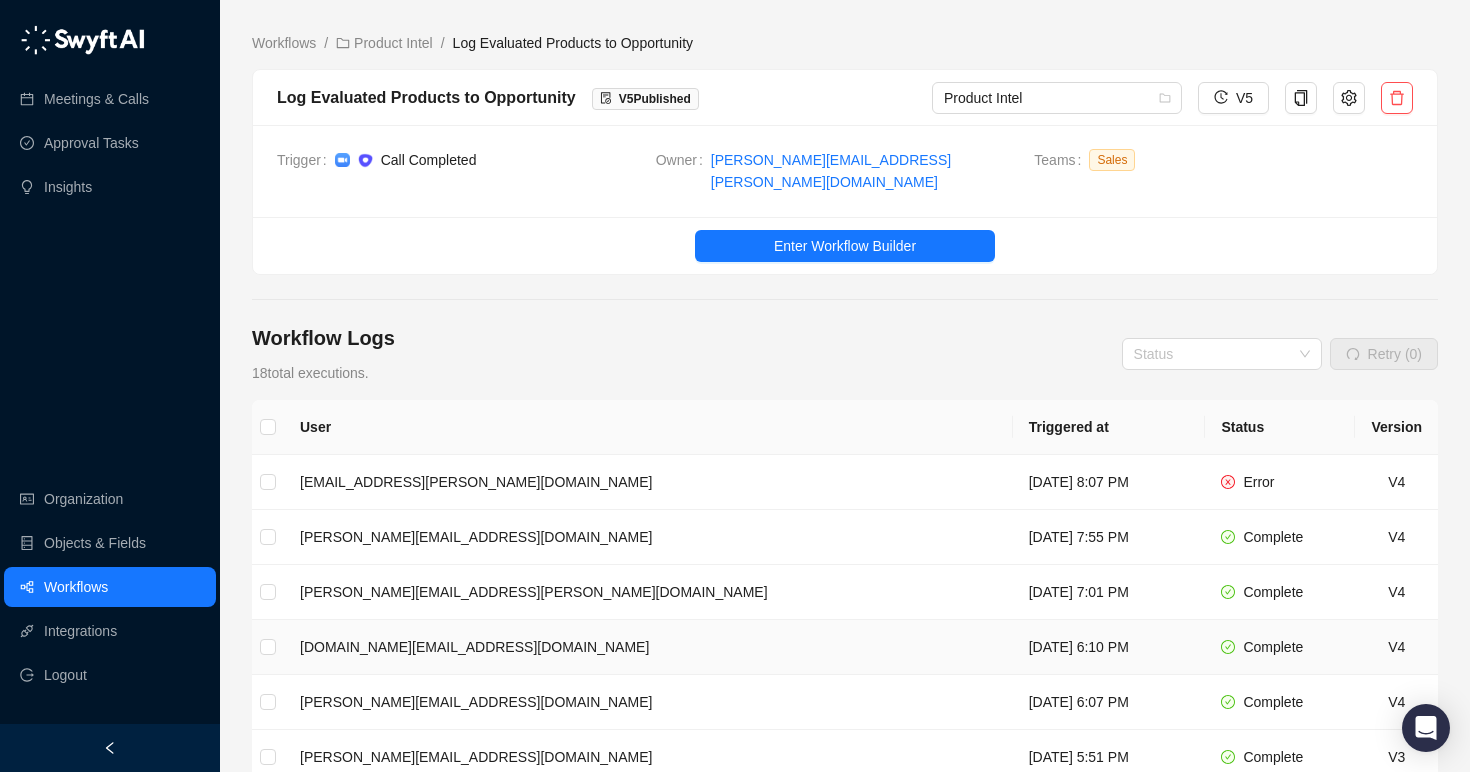 click on "elliot.link@synthesia.io" at bounding box center (648, 647) 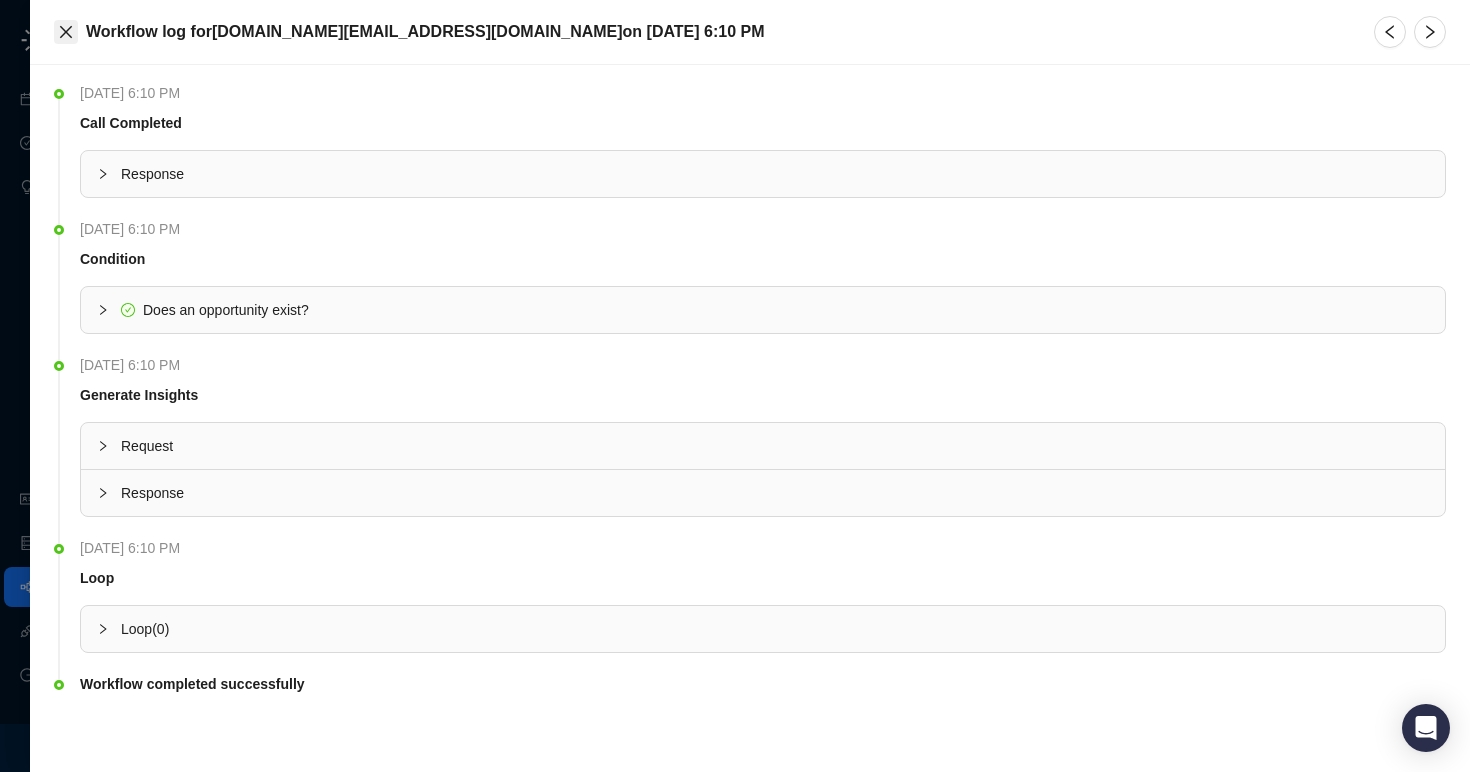 click at bounding box center [66, 32] 